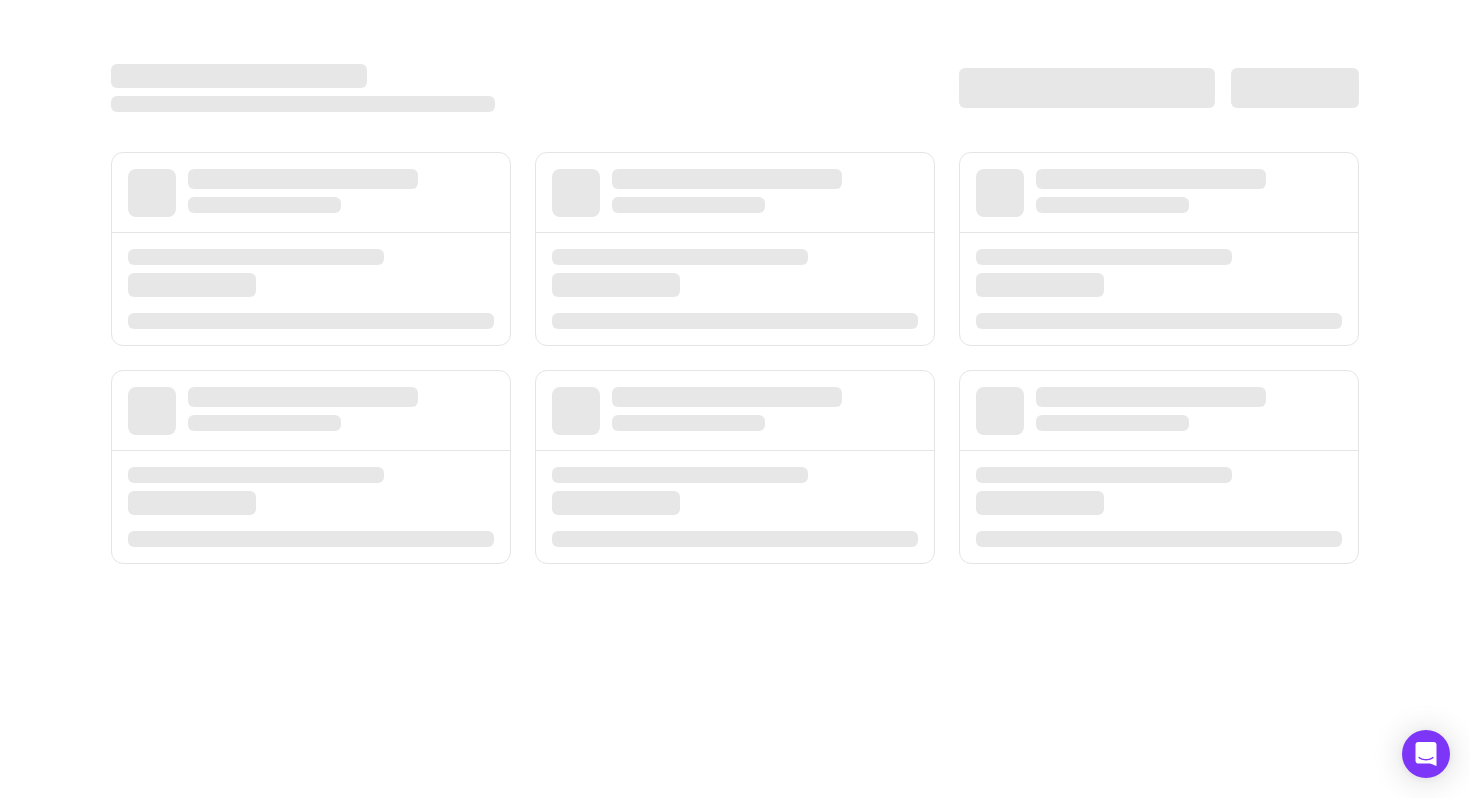 scroll, scrollTop: 0, scrollLeft: 0, axis: both 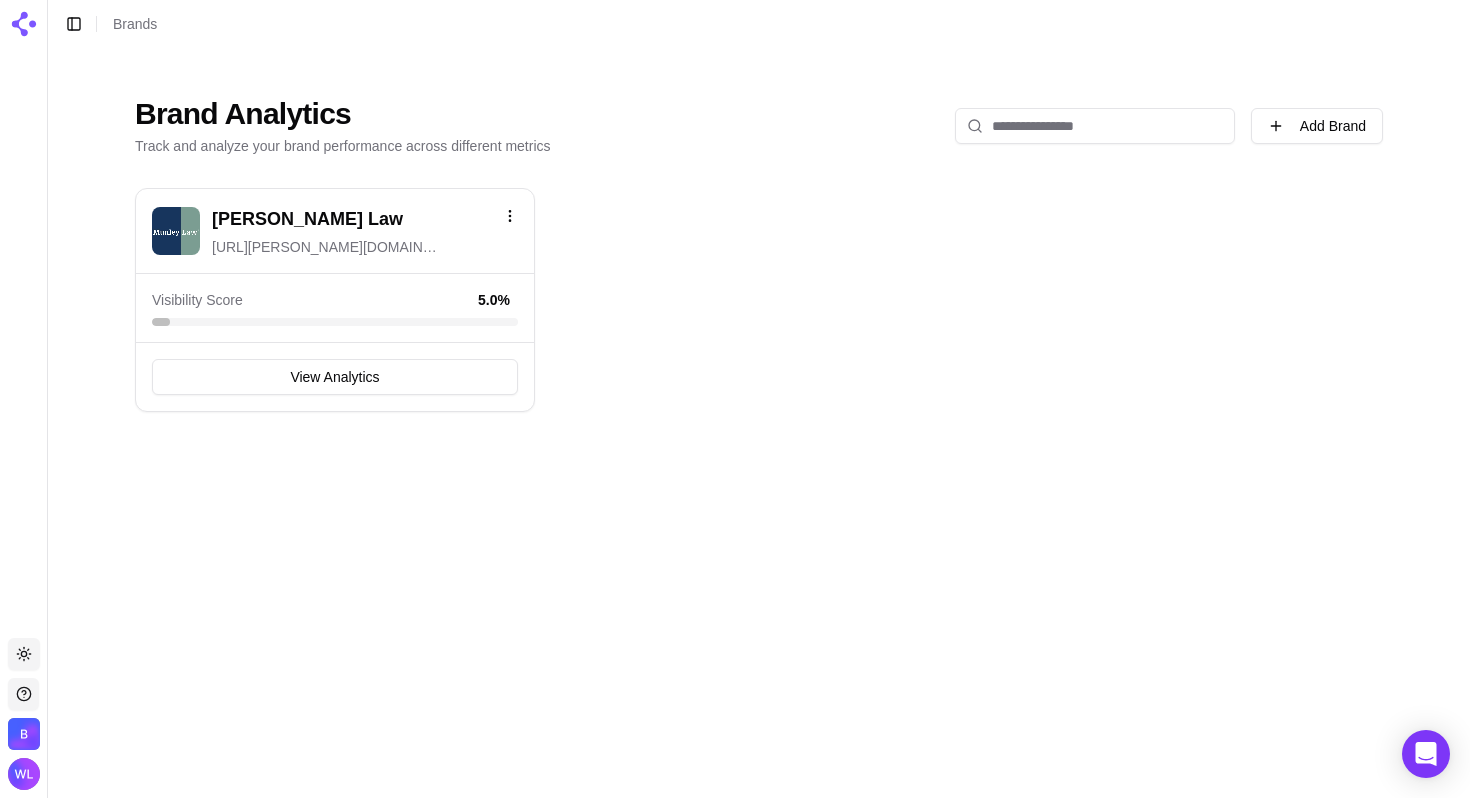 click on "View Analytics" at bounding box center (335, 376) 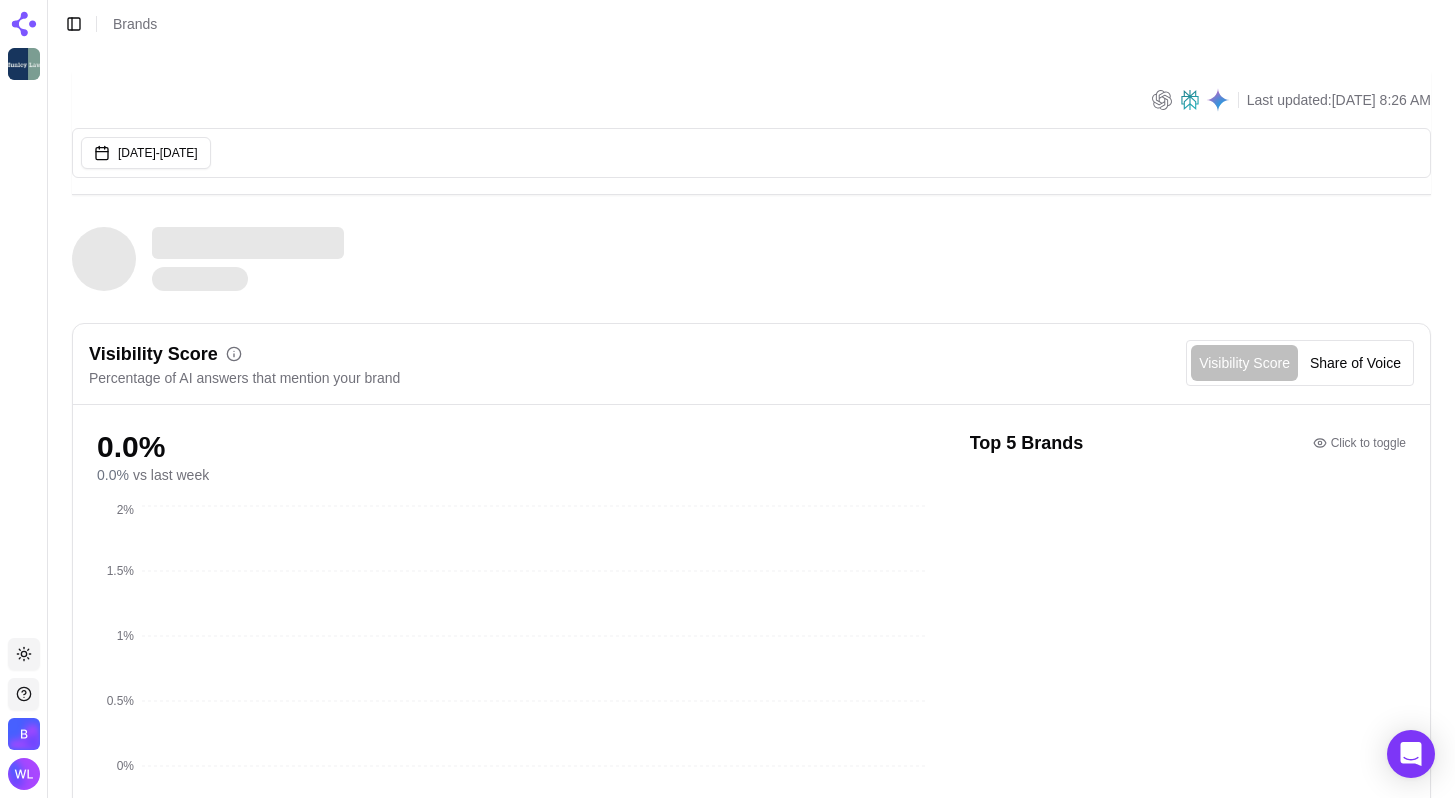 click on "Percentage of AI answers that mention your brand" at bounding box center (244, 378) 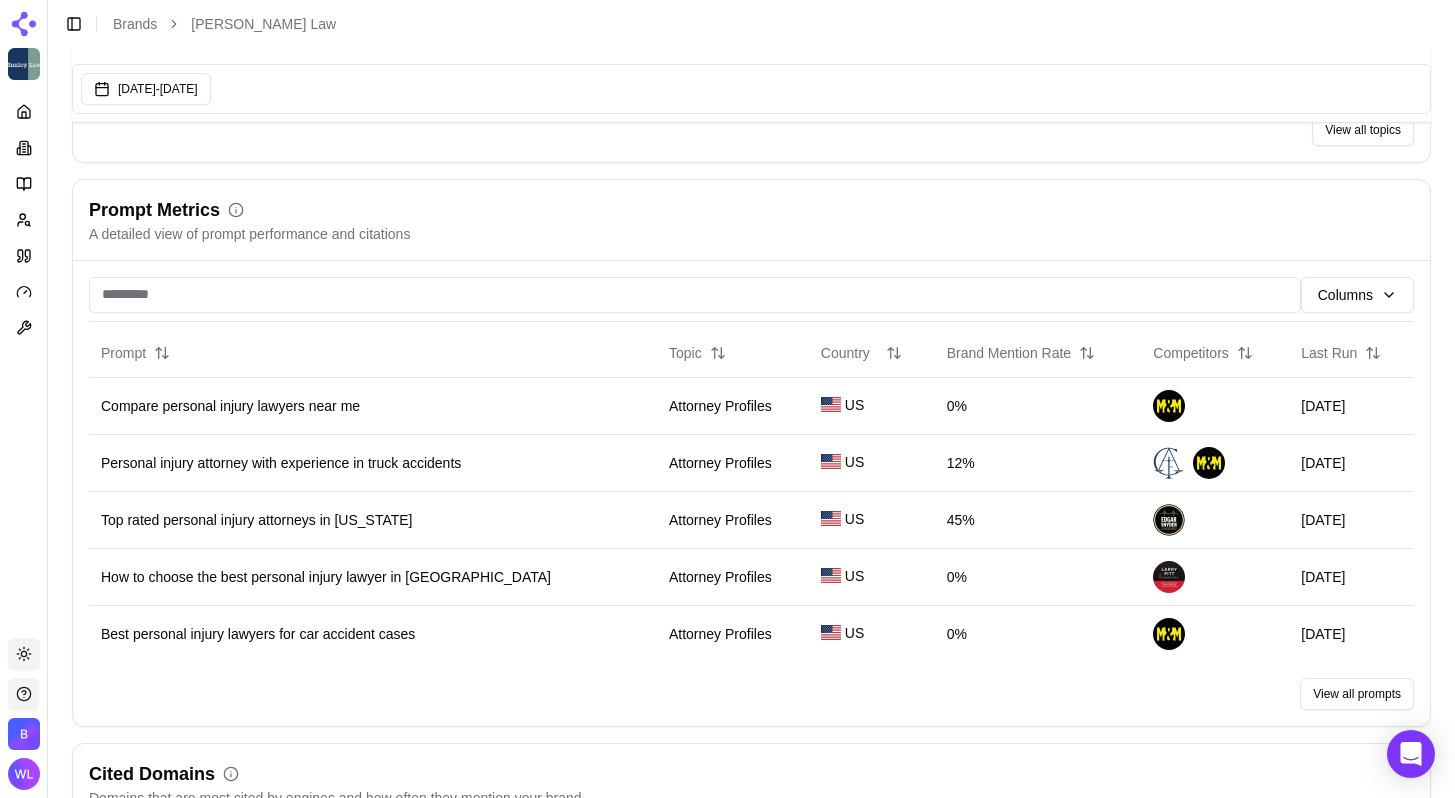 scroll, scrollTop: 1616, scrollLeft: 0, axis: vertical 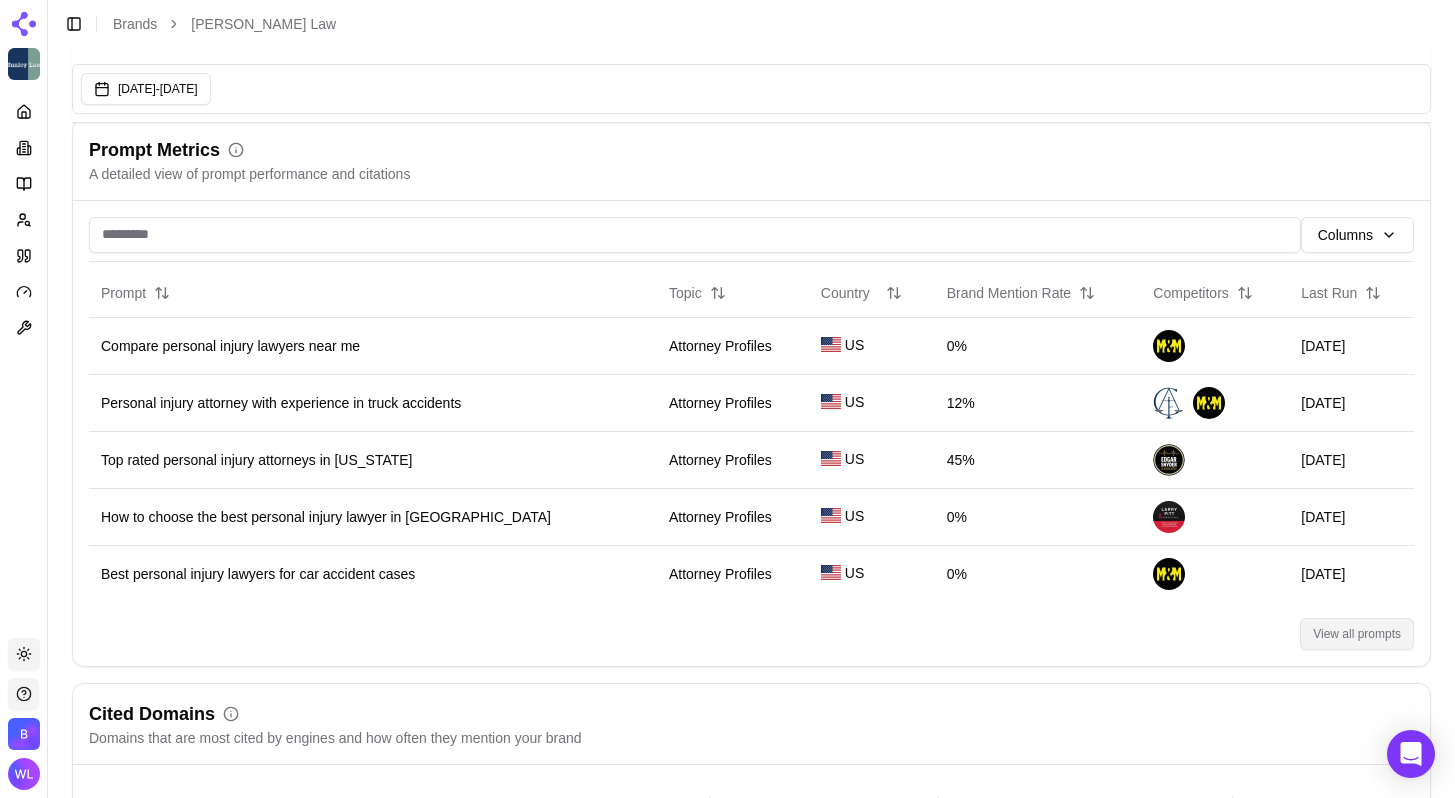 click on "View all prompts" at bounding box center [1357, 634] 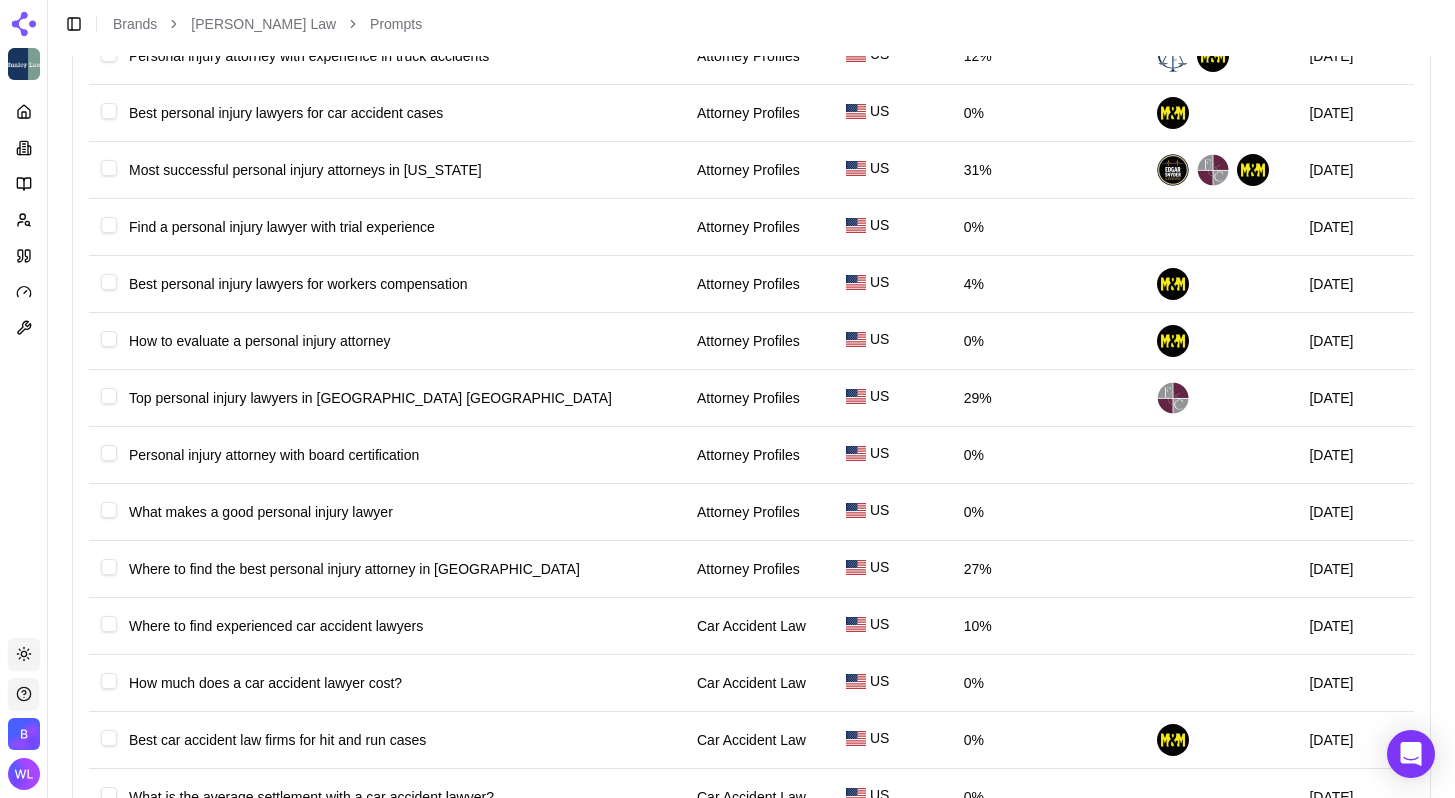 scroll, scrollTop: 0, scrollLeft: 0, axis: both 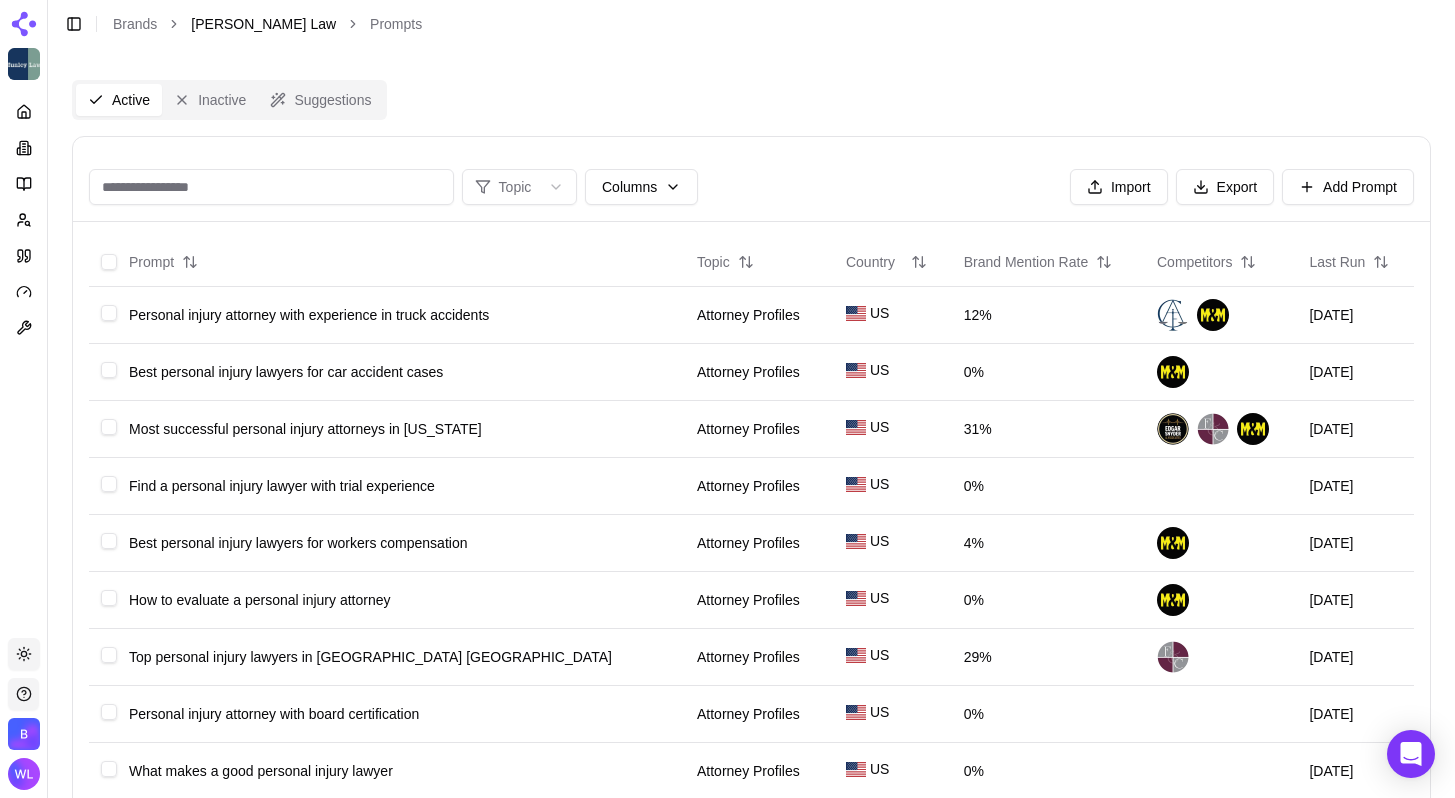 click on "[PERSON_NAME] Law" at bounding box center [263, 24] 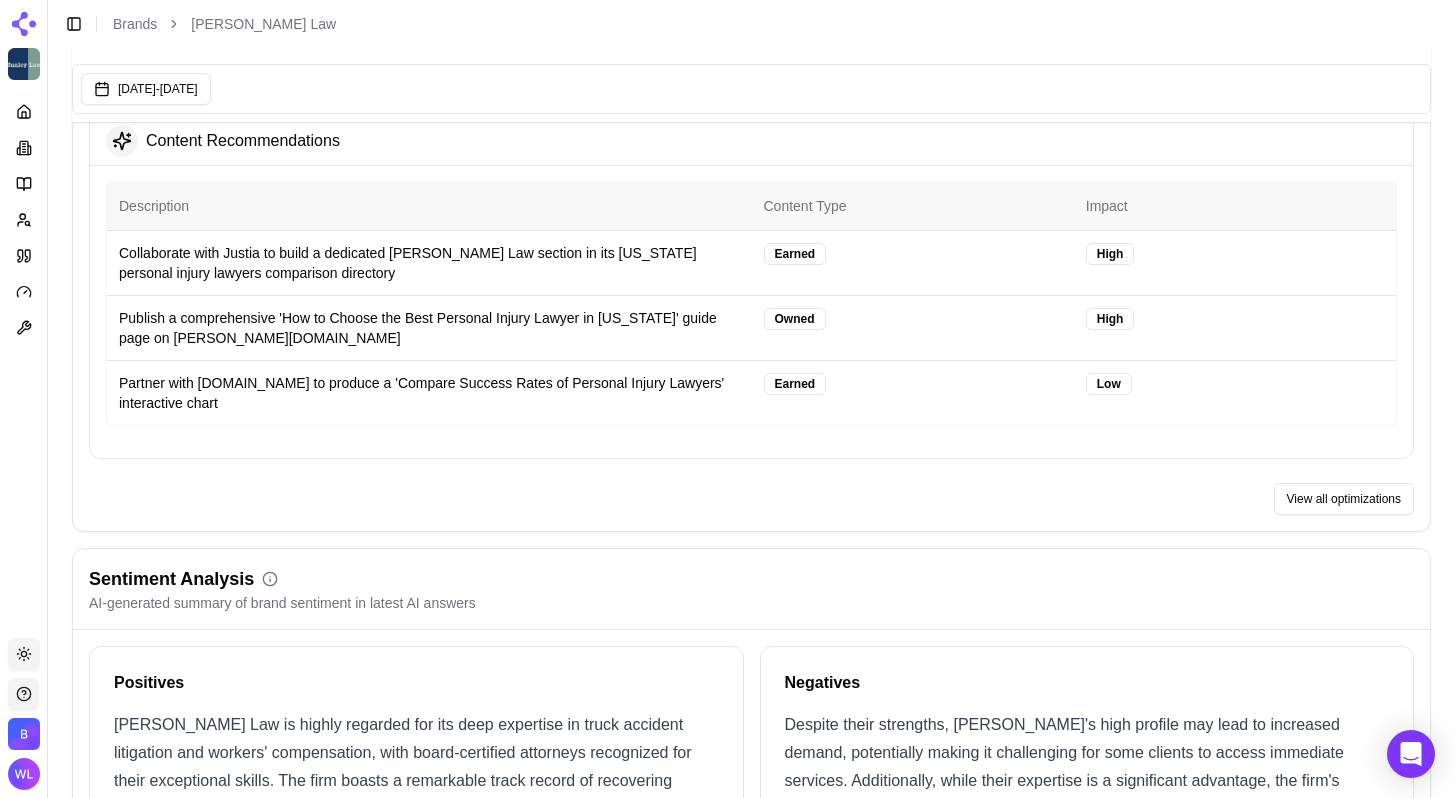 scroll, scrollTop: 2887, scrollLeft: 0, axis: vertical 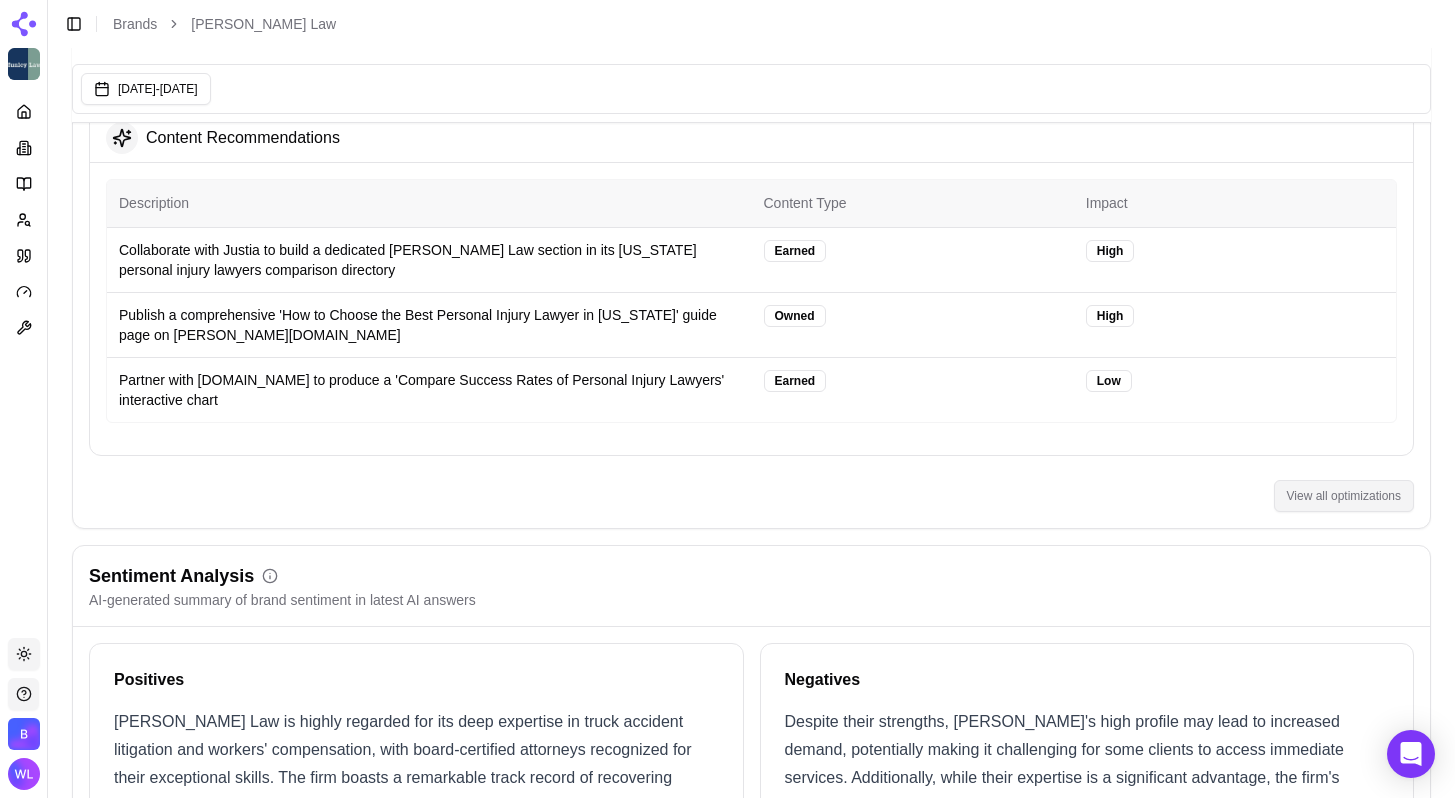 click on "View all optimizations" at bounding box center [1344, 496] 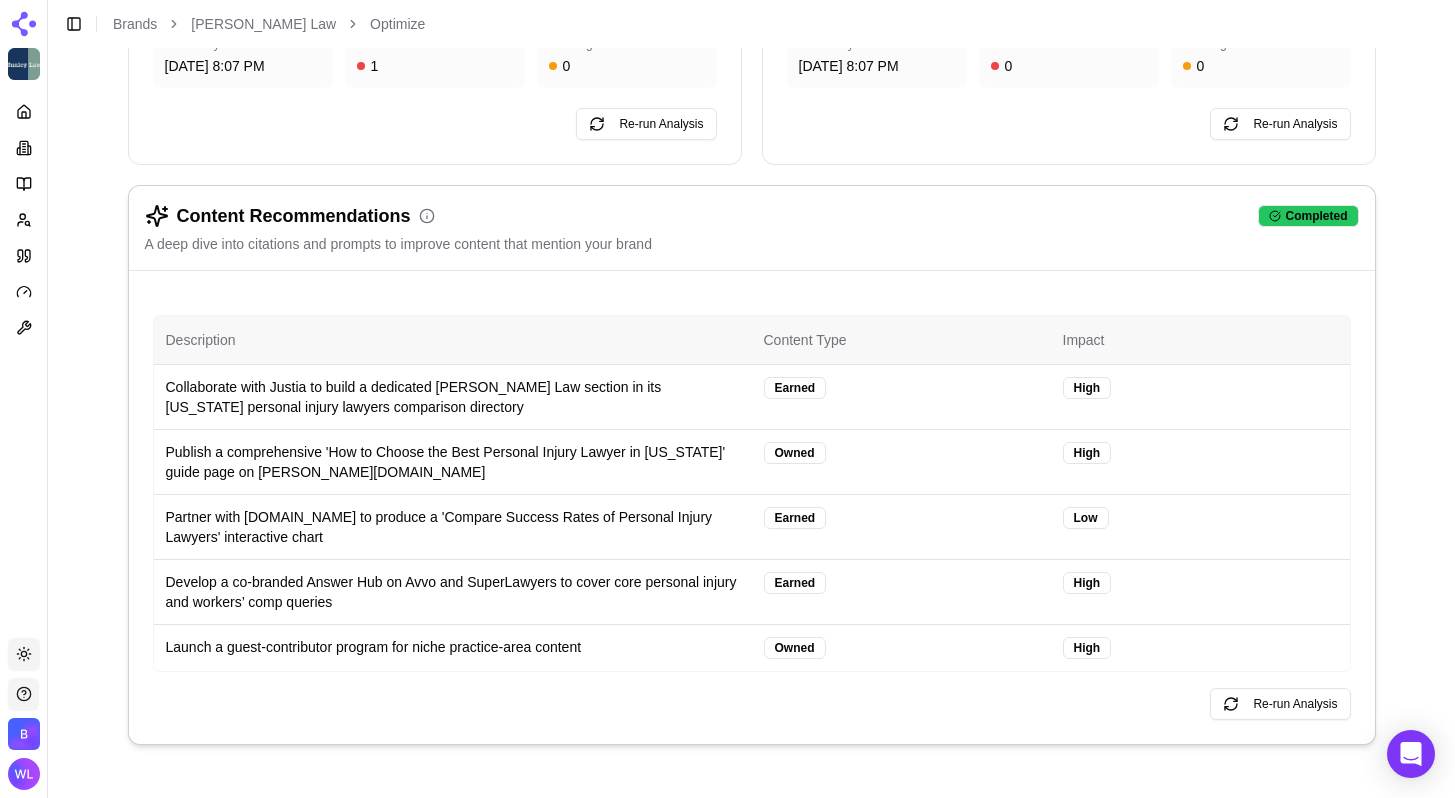 scroll, scrollTop: 212, scrollLeft: 0, axis: vertical 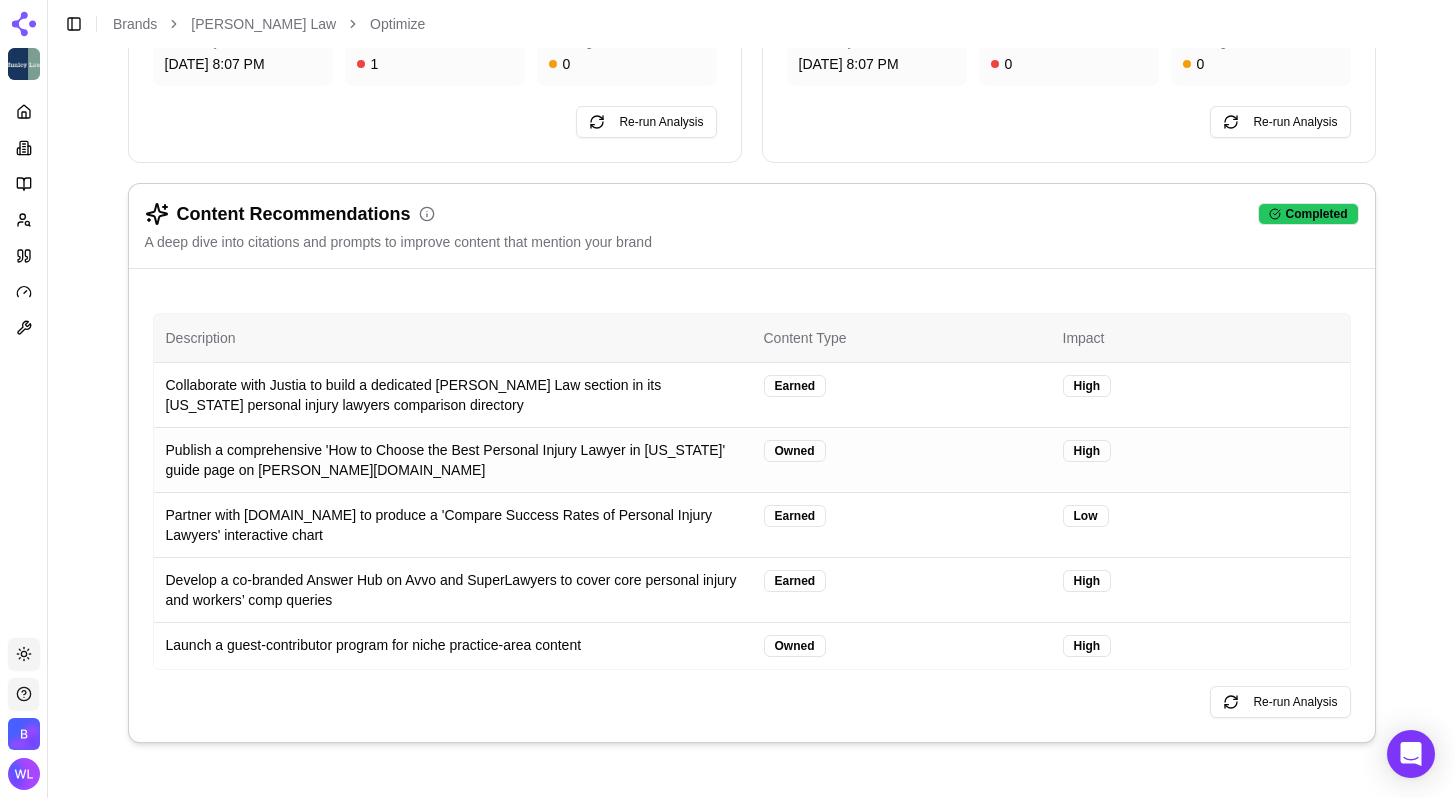 click on "Publish a comprehensive 'How to Choose the Best Personal Injury Lawyer in [US_STATE]' guide page on [PERSON_NAME][DOMAIN_NAME]" at bounding box center (453, 459) 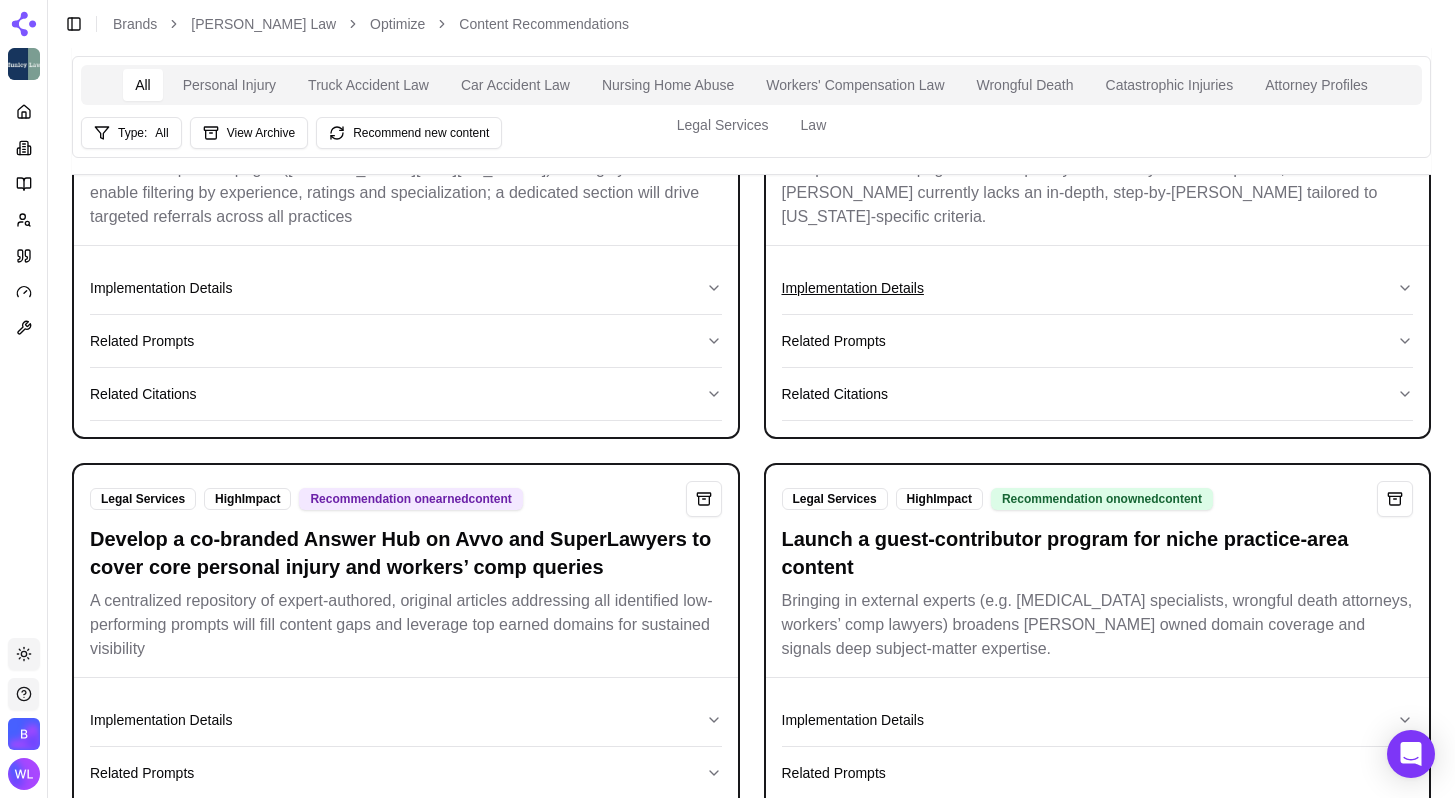 scroll, scrollTop: 0, scrollLeft: 0, axis: both 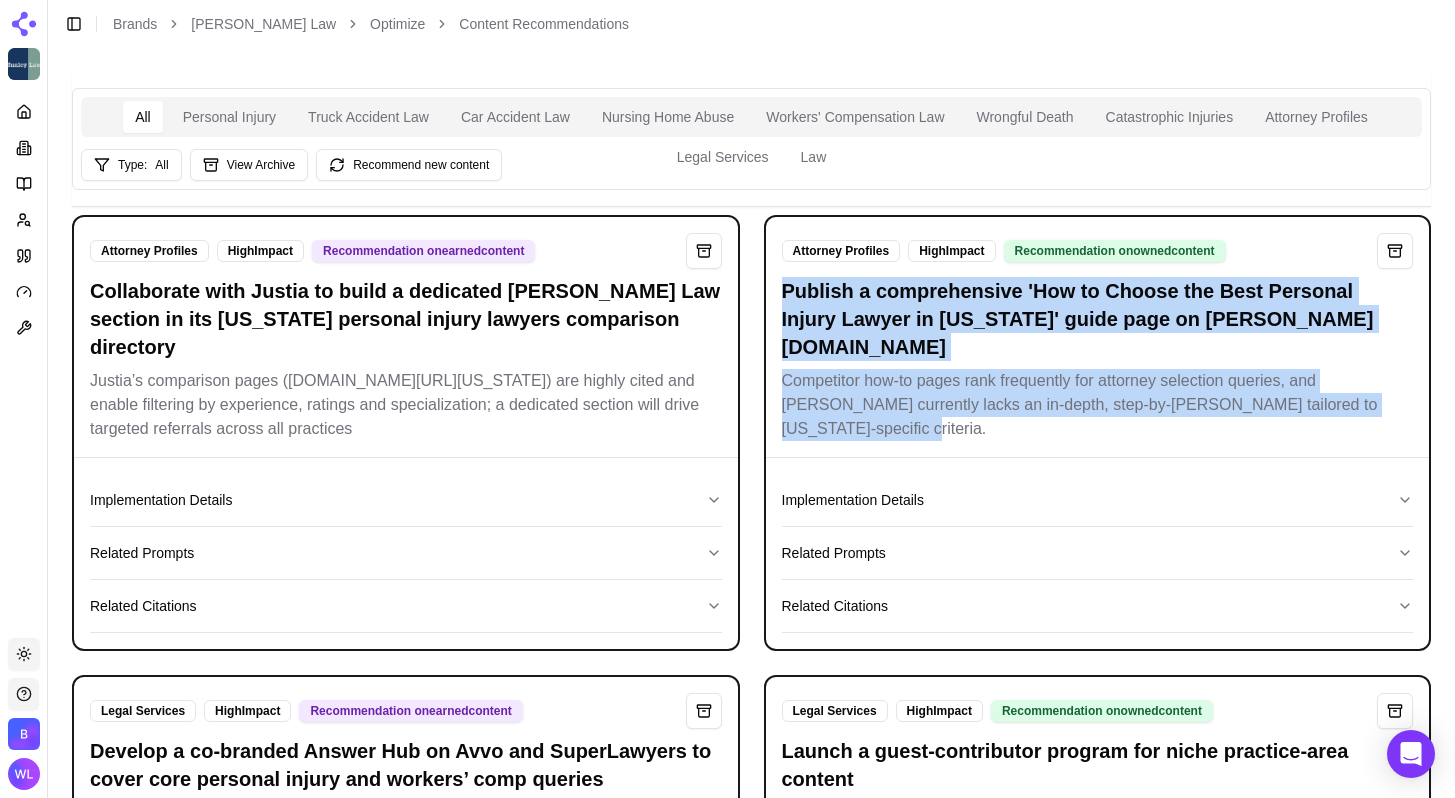 drag, startPoint x: 772, startPoint y: 288, endPoint x: 1014, endPoint y: 397, distance: 265.41476 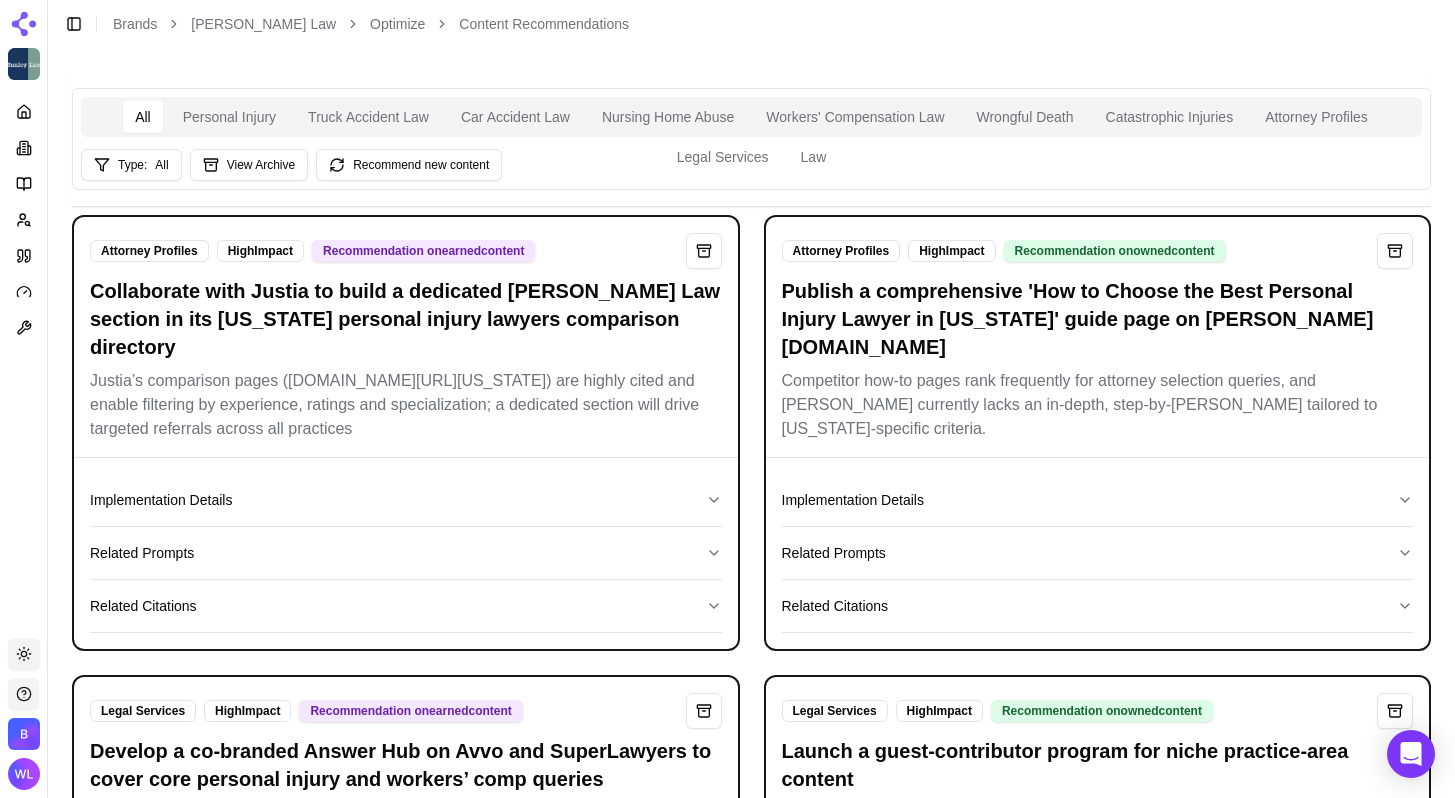 click on "All Personal Injury Truck Accident Law Car Accident Law Nursing Home Abuse Workers' Compensation Law Wrongful Death Catastrophic Injuries Attorney Profiles Legal Services Law Type: All View Archive Recommend new content" at bounding box center [751, 139] 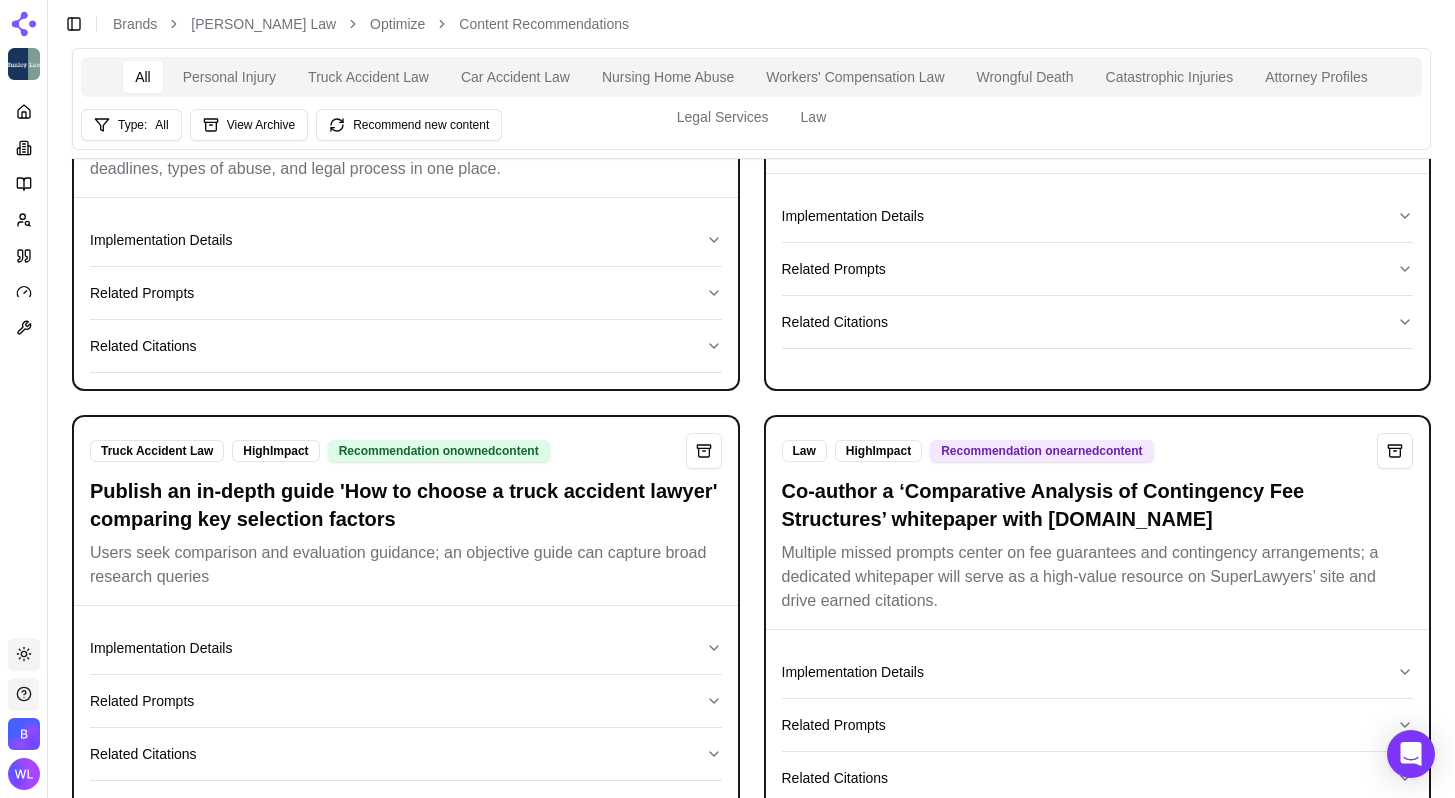 scroll, scrollTop: 5182, scrollLeft: 0, axis: vertical 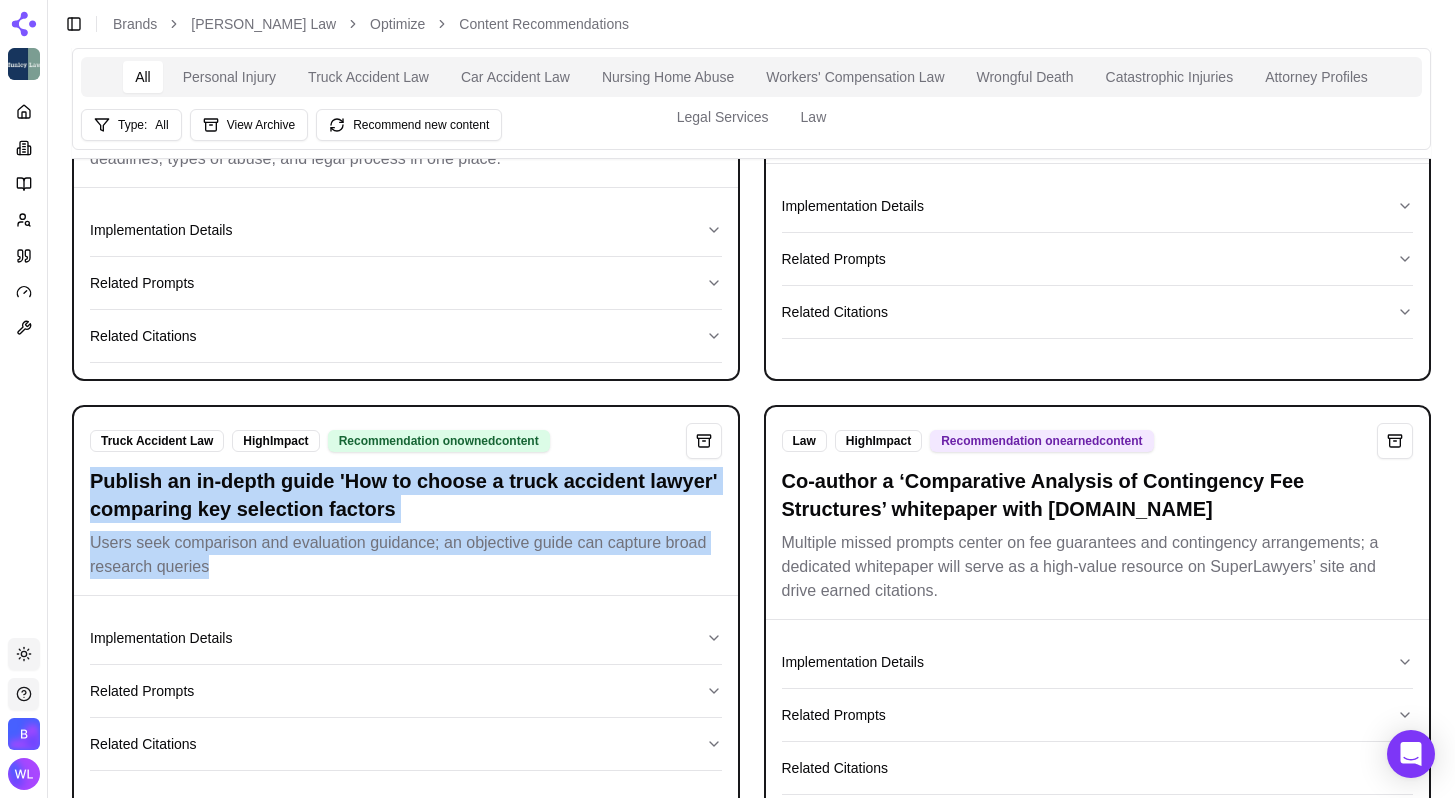 drag, startPoint x: 116, startPoint y: 481, endPoint x: 275, endPoint y: 569, distance: 181.72781 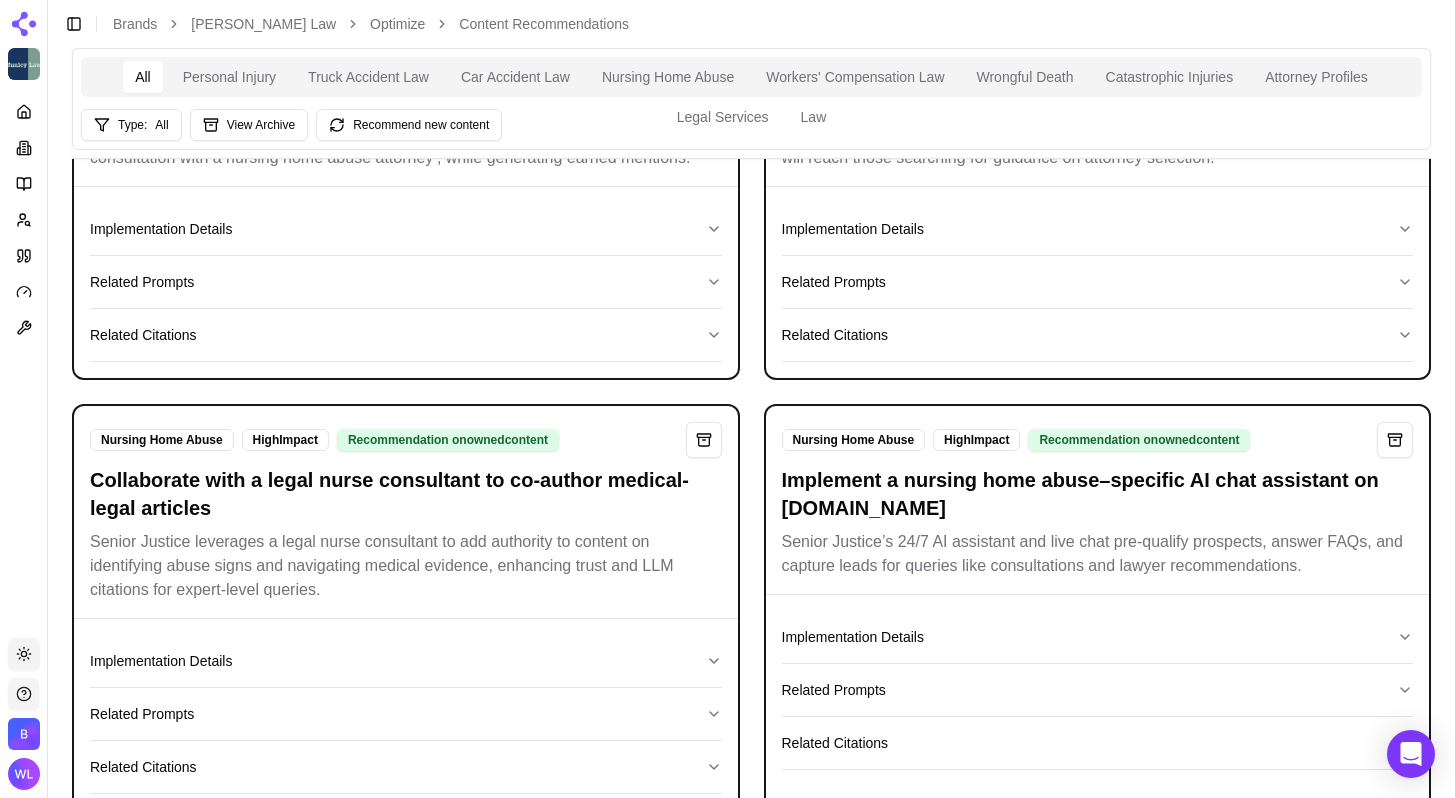 scroll, scrollTop: 3919, scrollLeft: 0, axis: vertical 